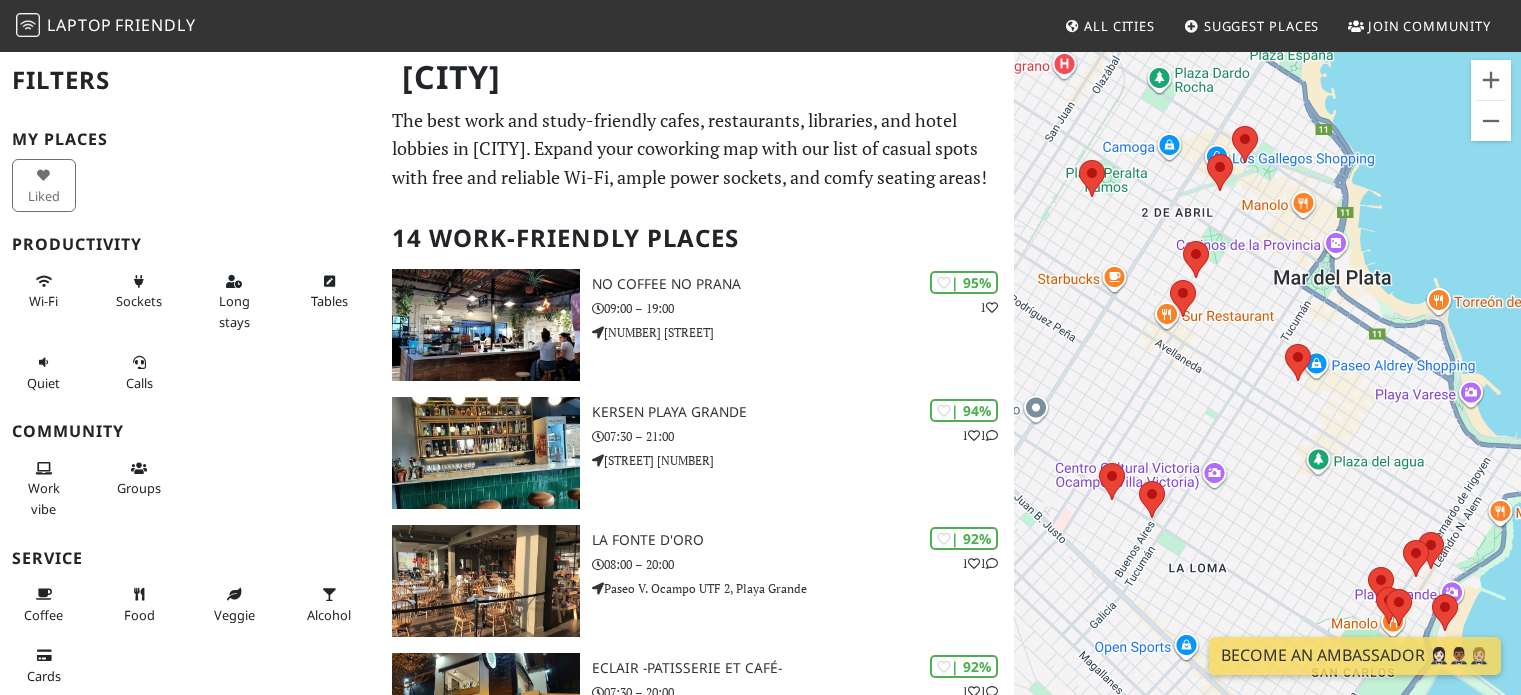 scroll, scrollTop: 0, scrollLeft: 0, axis: both 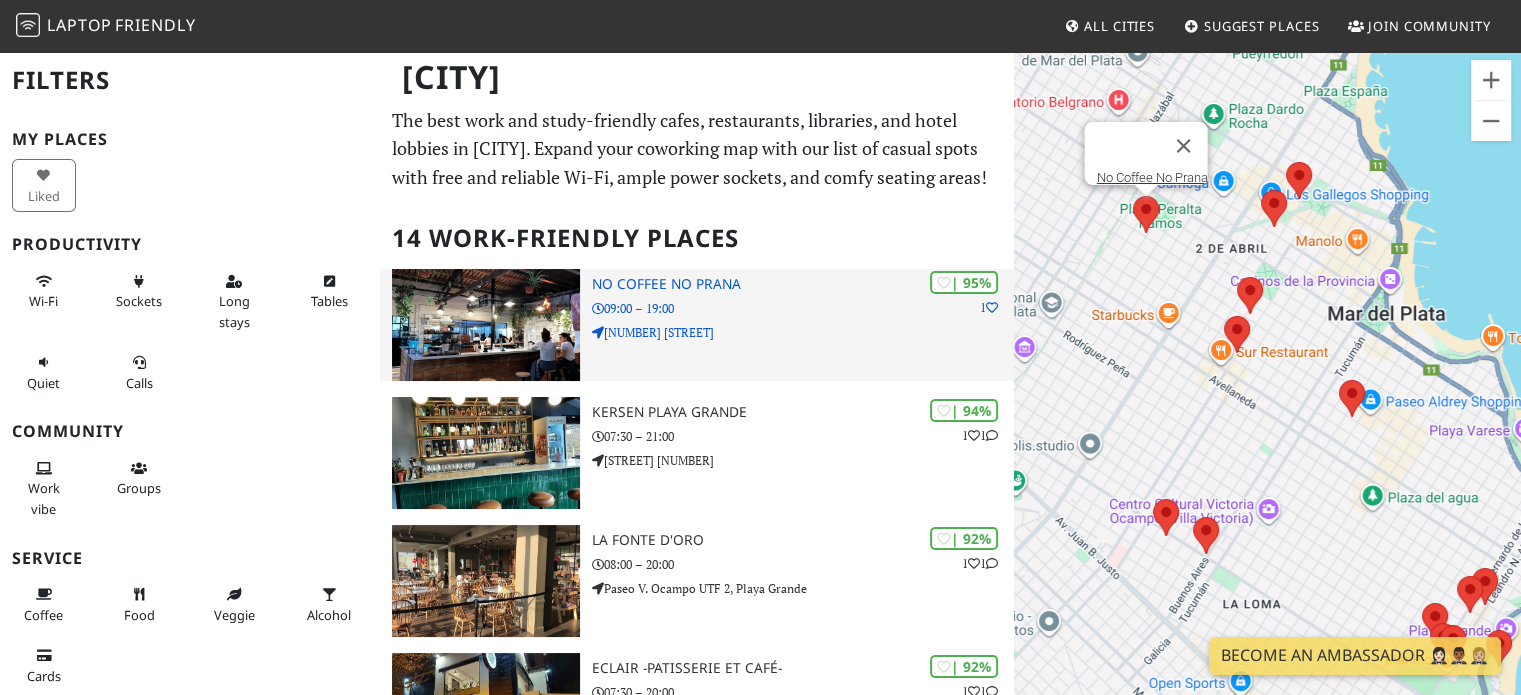 click on "| 95%
1
No Coffee No Prana
09:00 – 19:00
14 de Julio 2479" at bounding box center [803, 325] 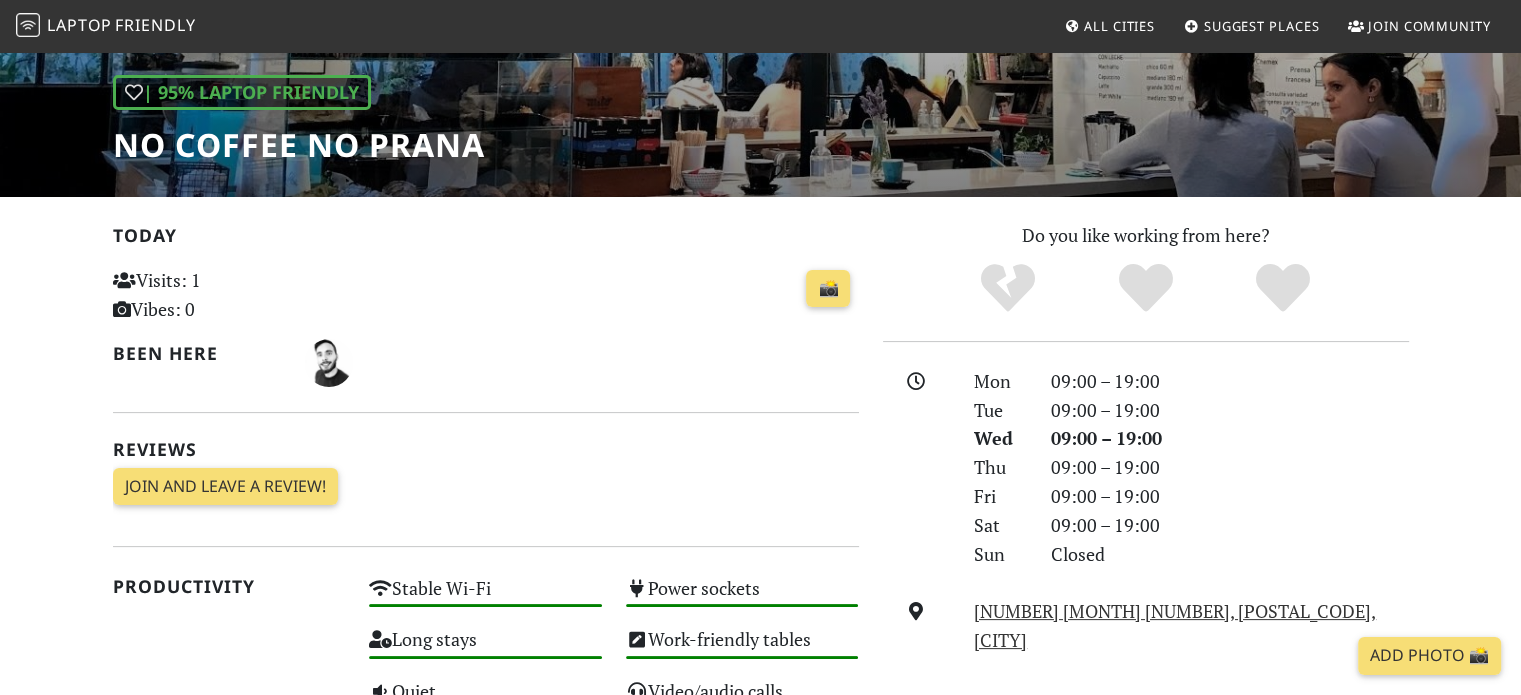 scroll, scrollTop: 300, scrollLeft: 0, axis: vertical 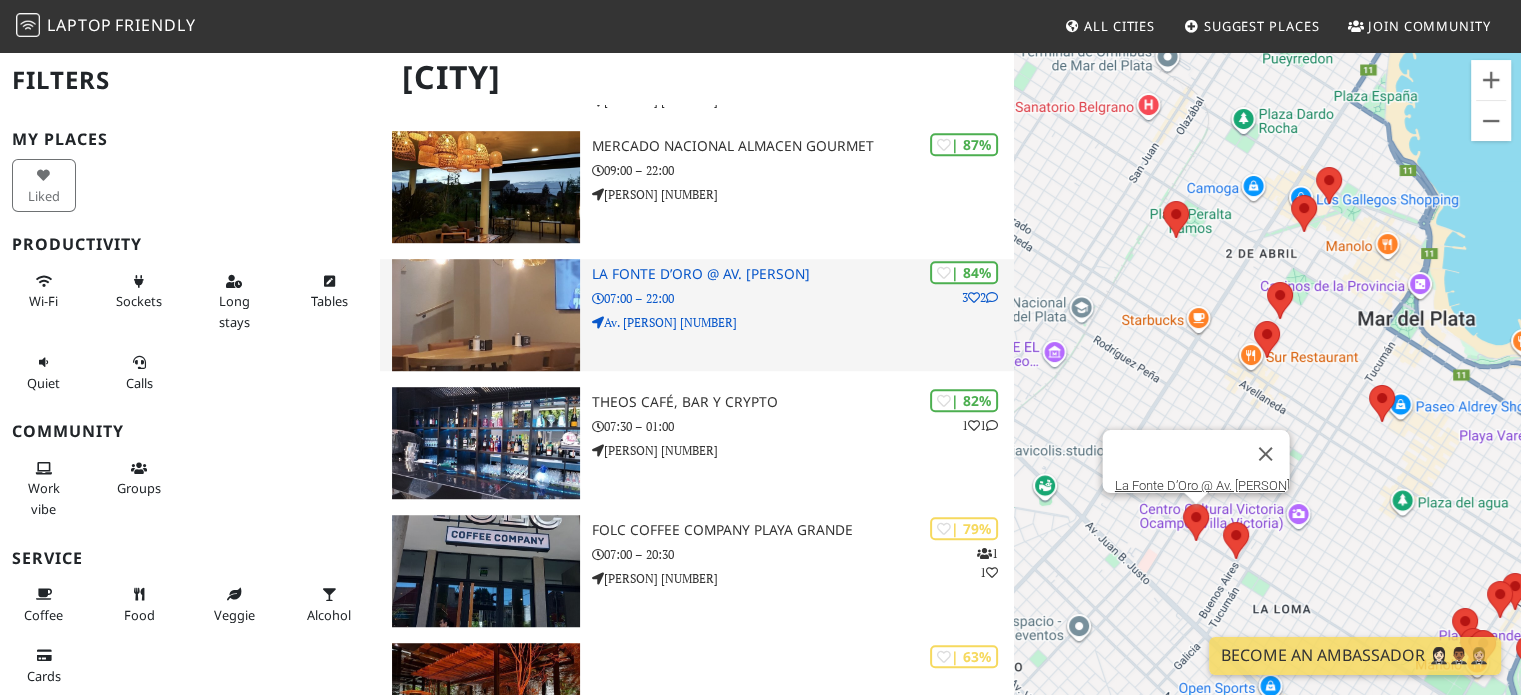 click at bounding box center [485, 315] 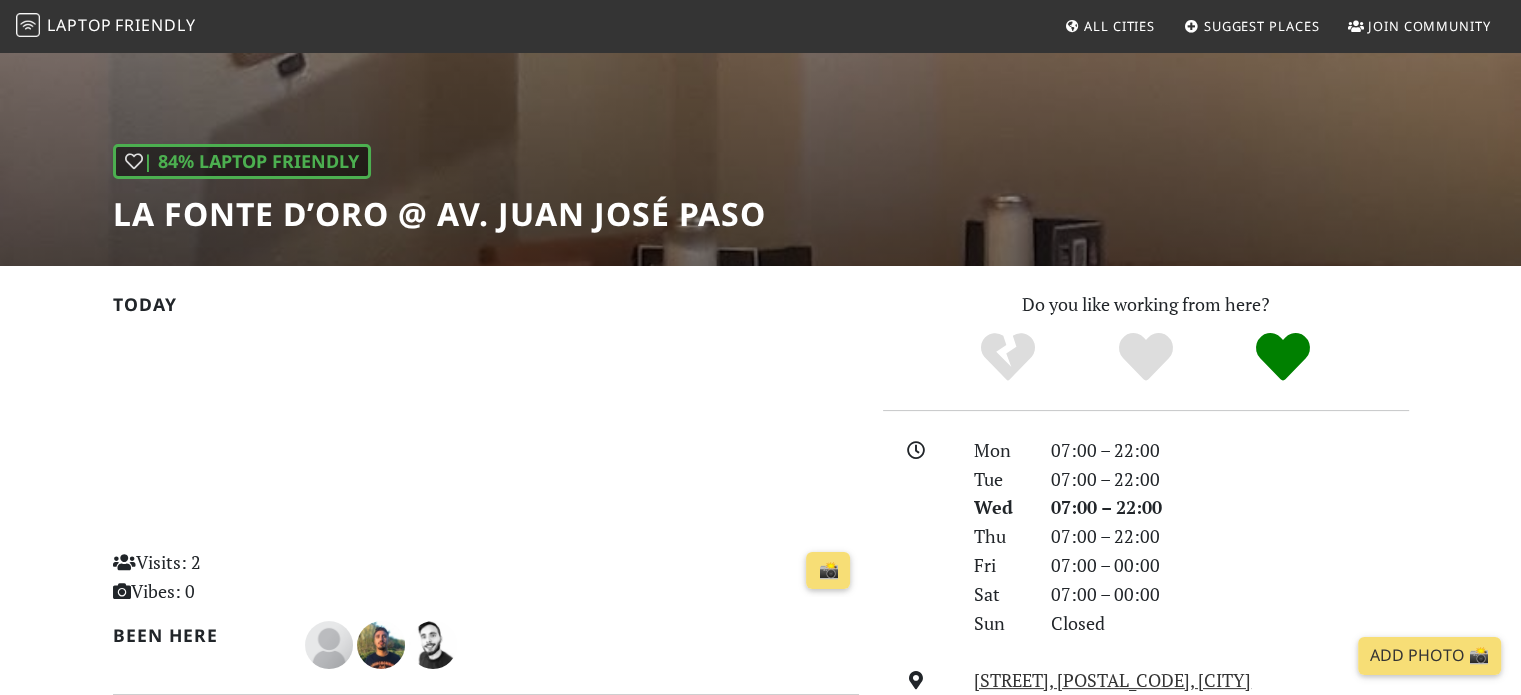scroll, scrollTop: 0, scrollLeft: 0, axis: both 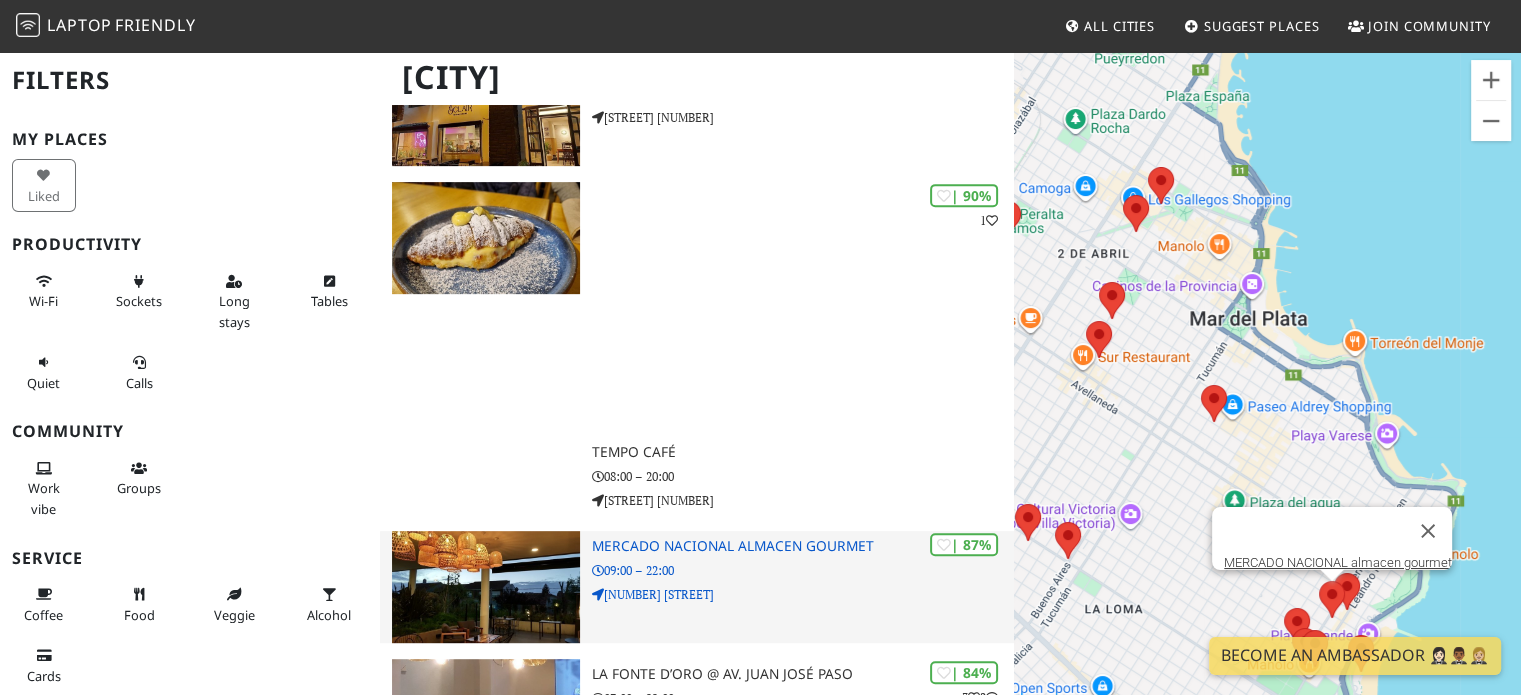 click on "MERCADO NACIONAL almacen gourmet" at bounding box center (803, 546) 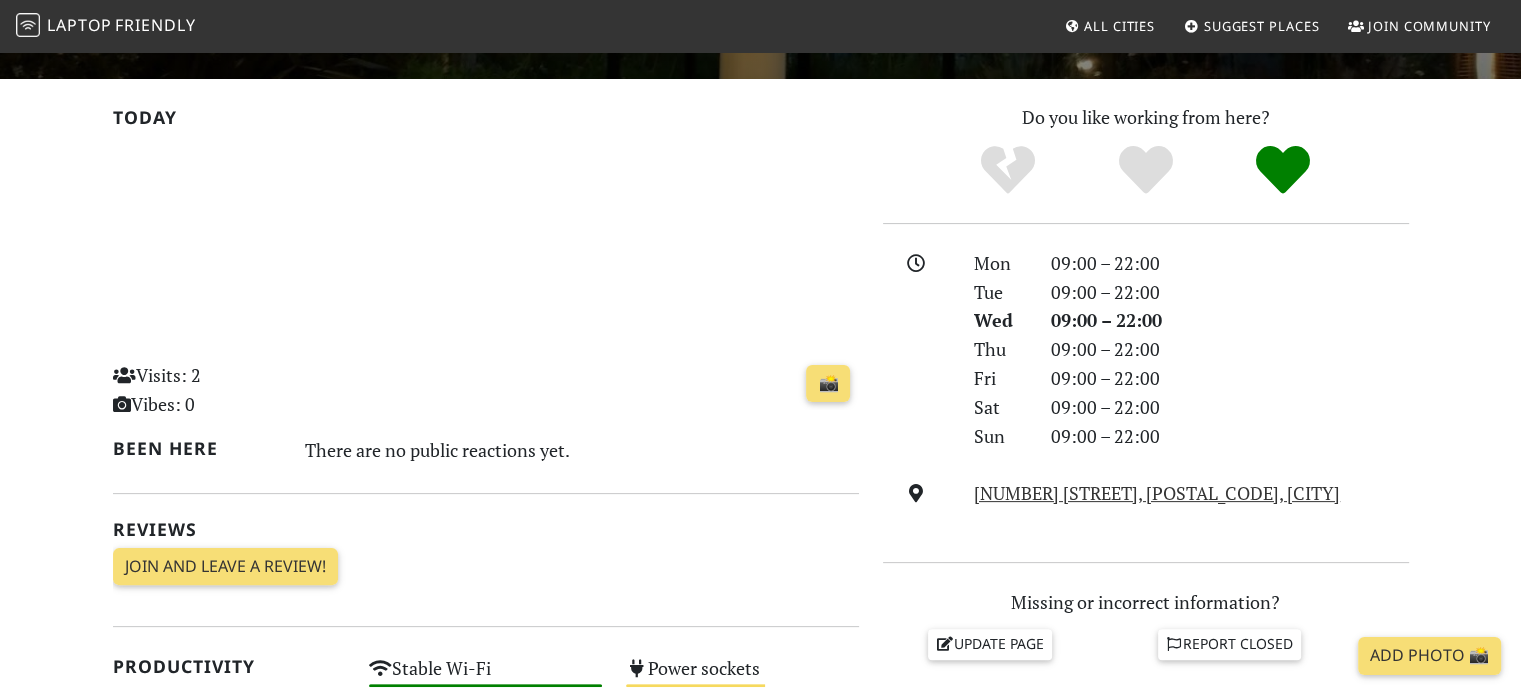 scroll, scrollTop: 312, scrollLeft: 0, axis: vertical 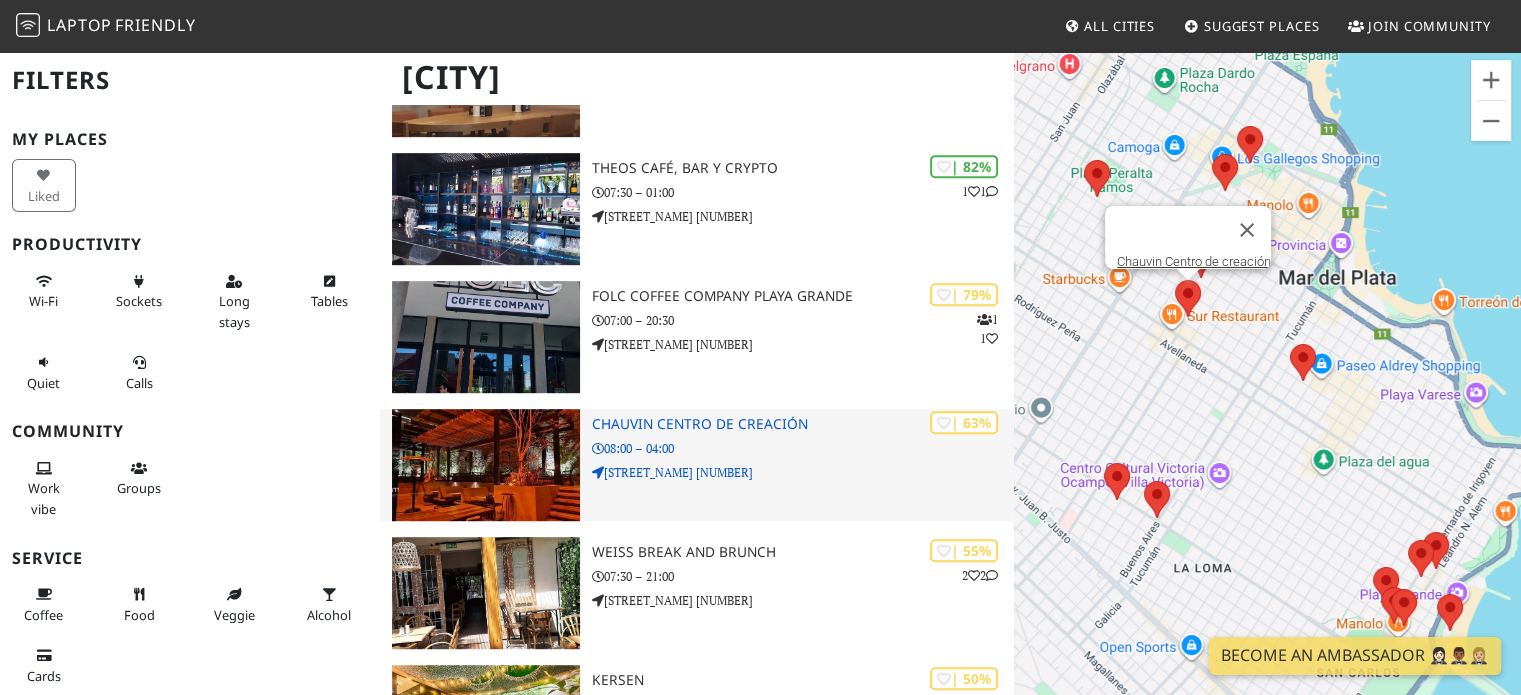 click on "Chauvin Centro de creación" at bounding box center [803, 424] 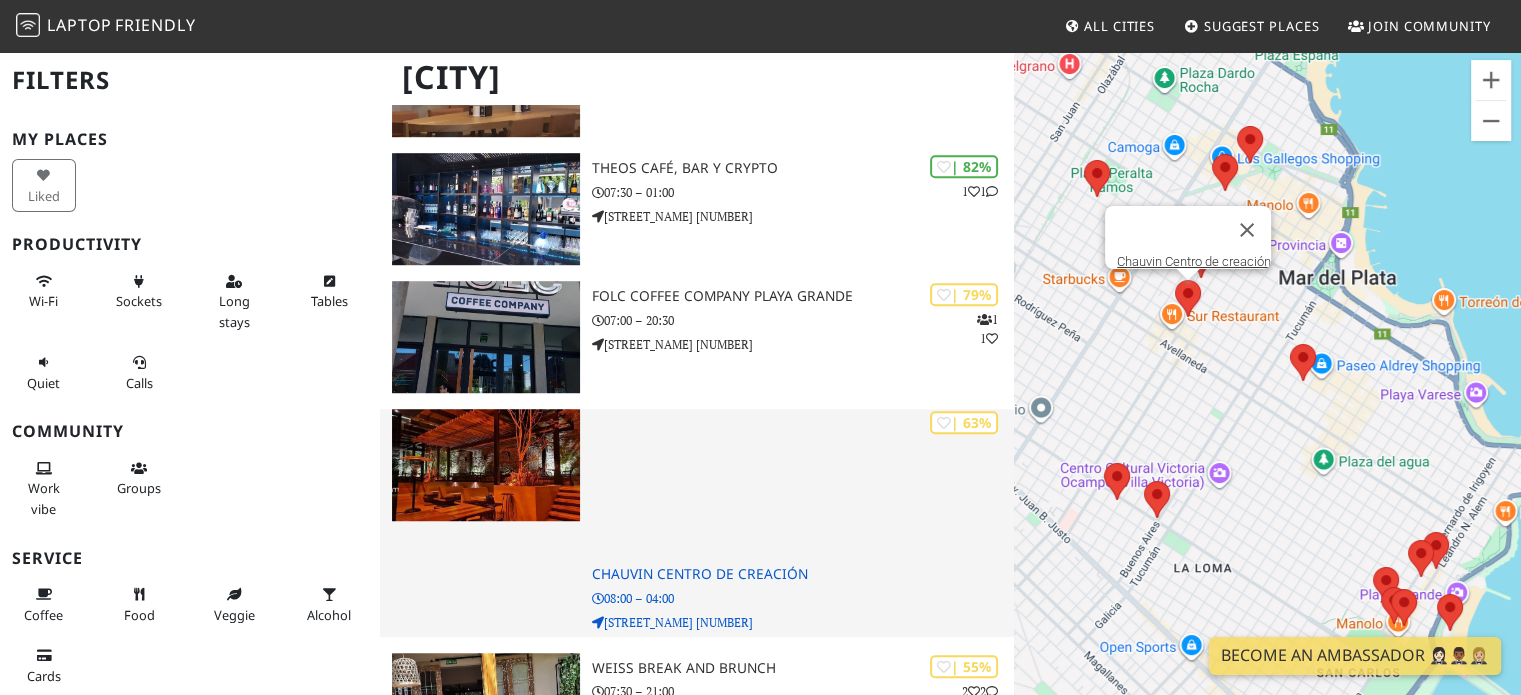 scroll, scrollTop: 1362, scrollLeft: 0, axis: vertical 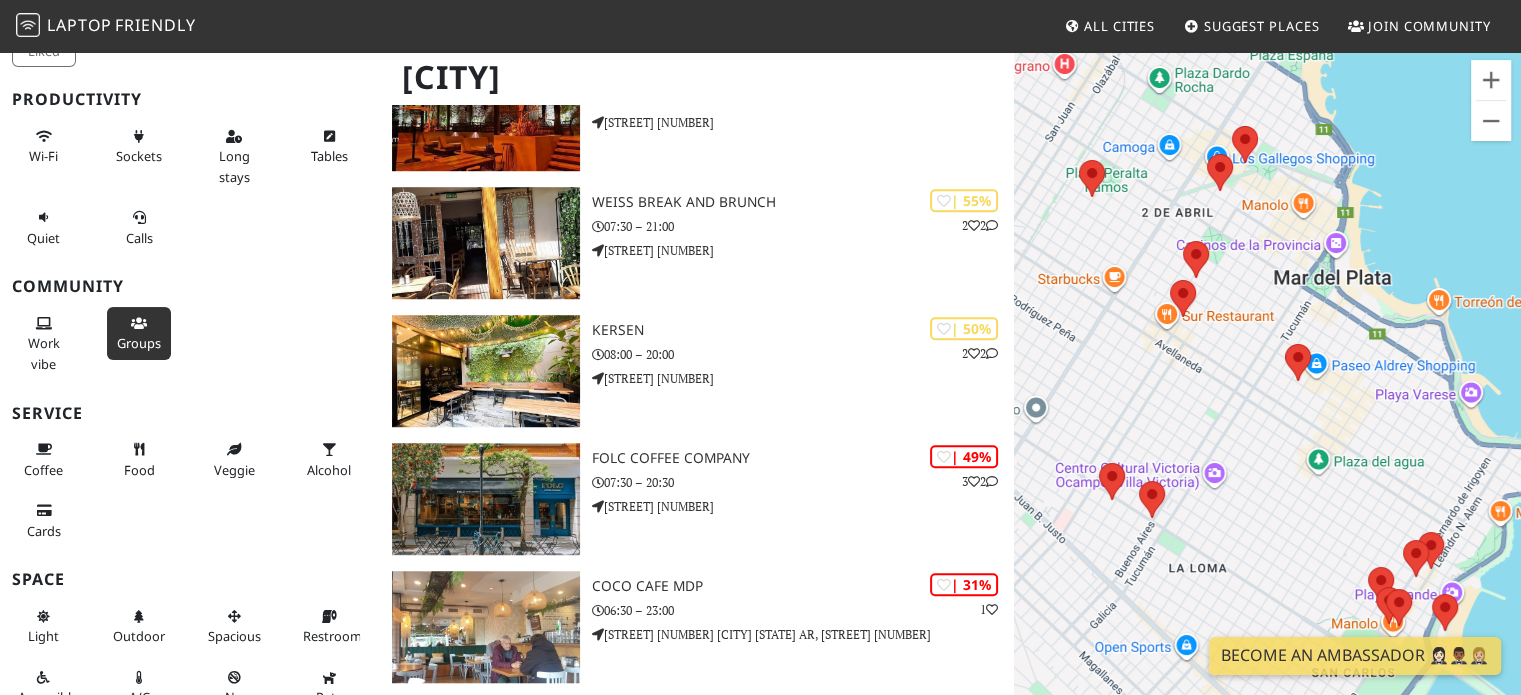 click on "Groups" at bounding box center (139, 343) 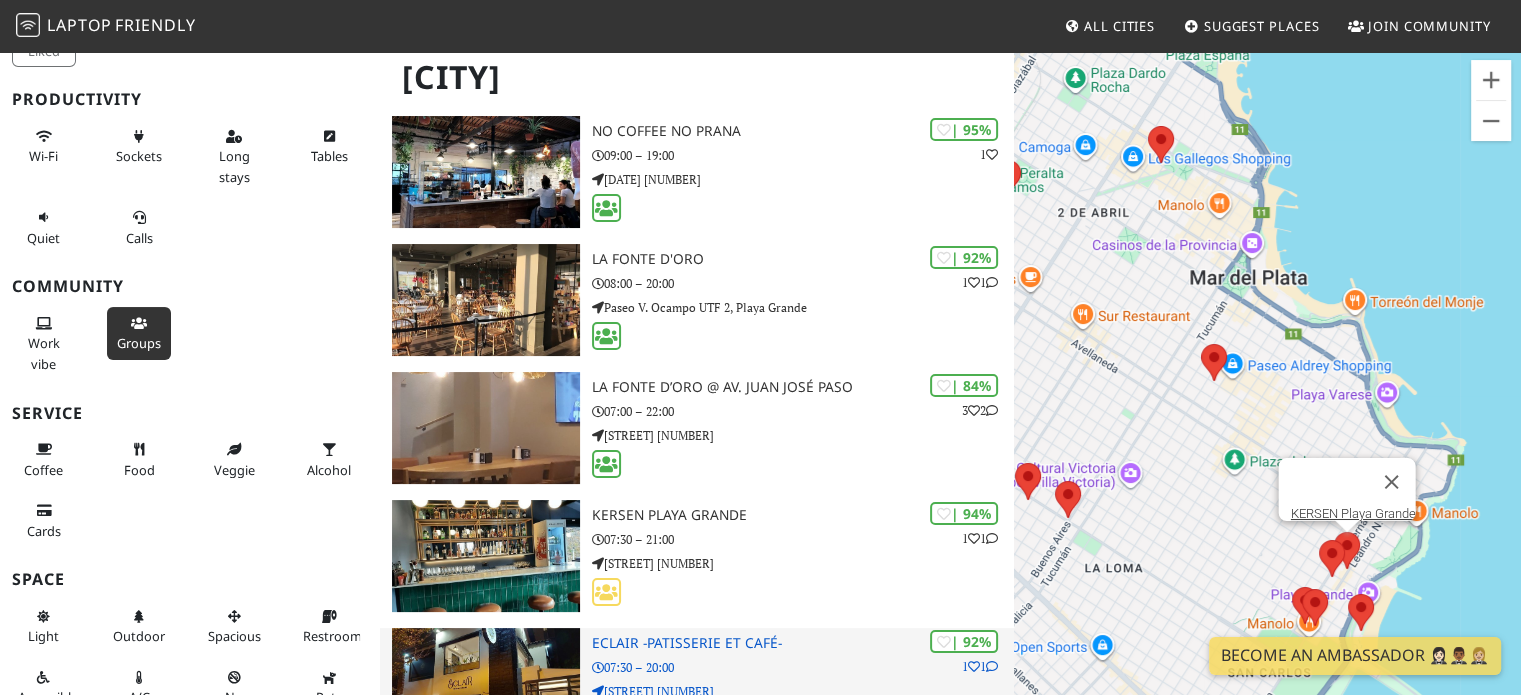 scroll, scrollTop: 10, scrollLeft: 0, axis: vertical 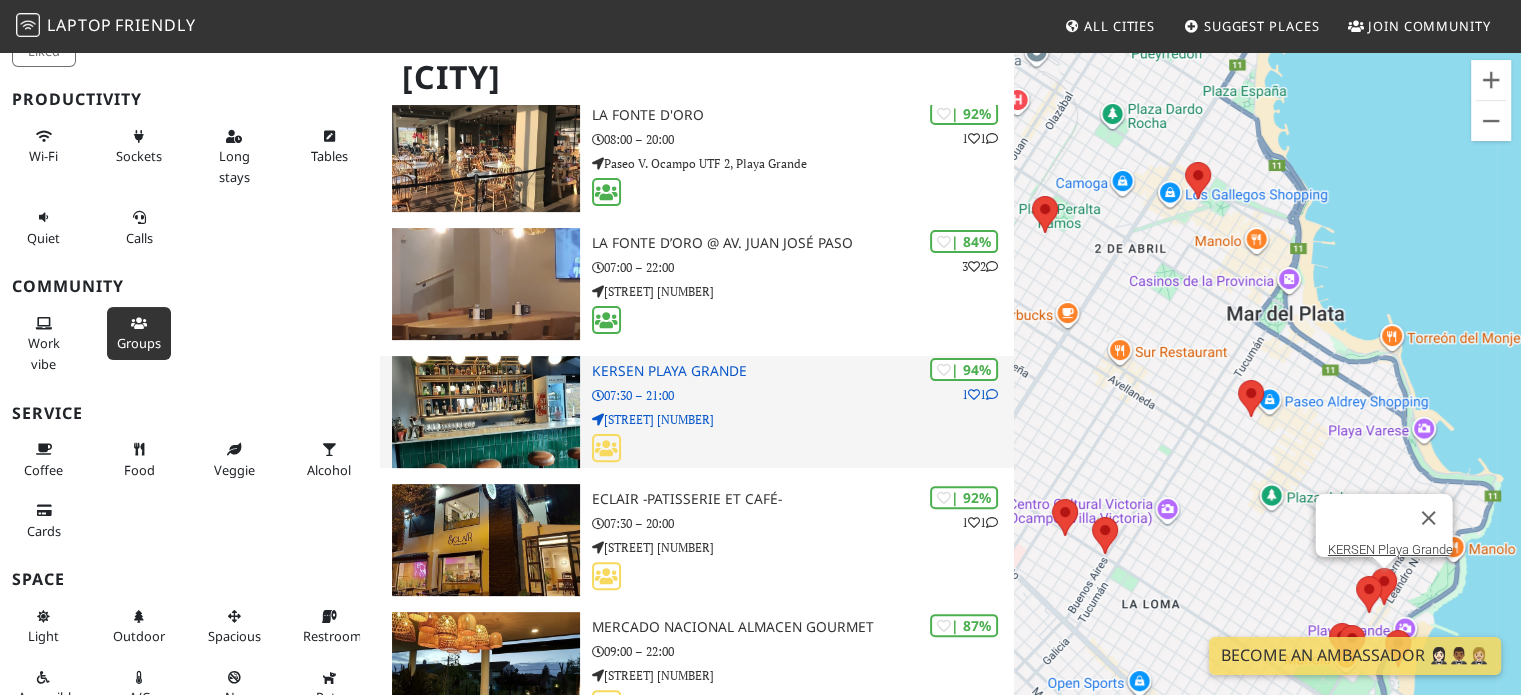 click on "KERSEN Playa Grande" at bounding box center (803, 371) 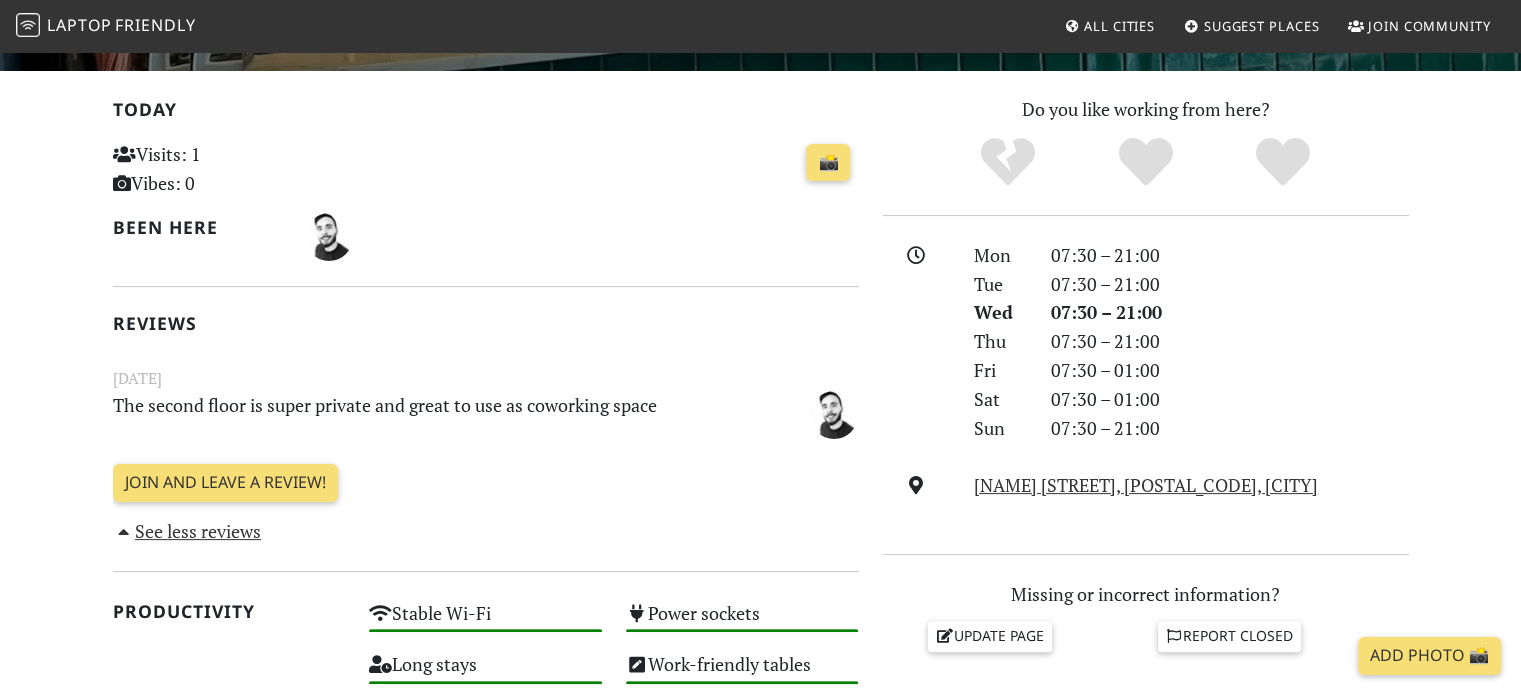 scroll, scrollTop: 400, scrollLeft: 0, axis: vertical 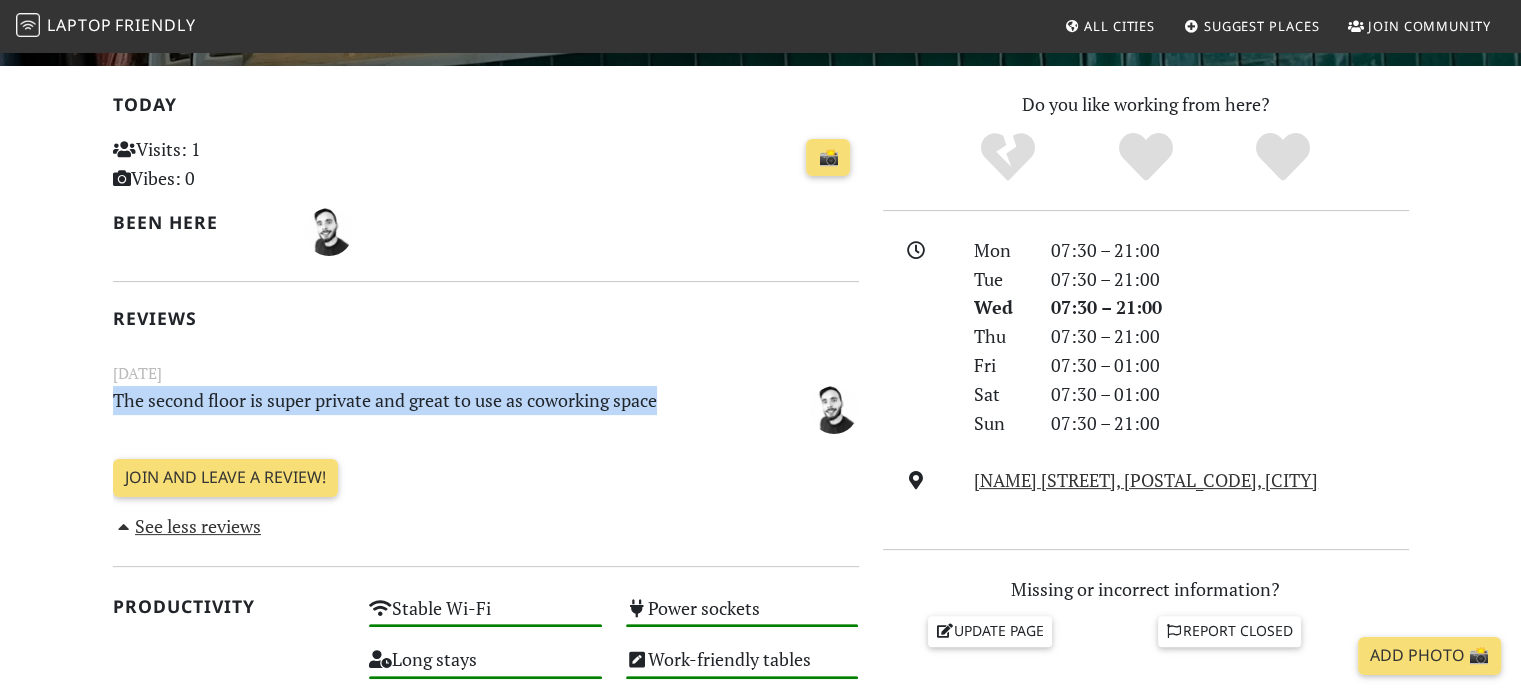 drag, startPoint x: 105, startPoint y: 405, endPoint x: 665, endPoint y: 422, distance: 560.258 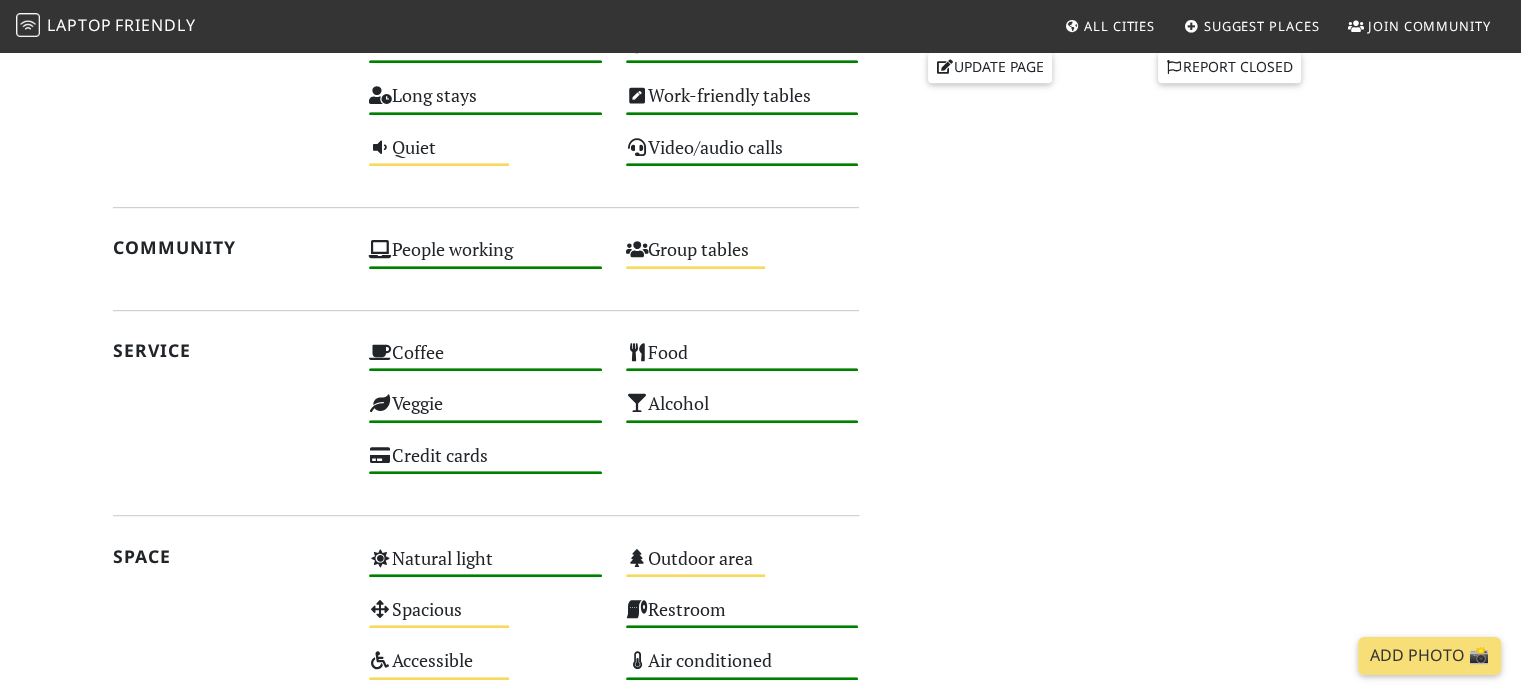 scroll, scrollTop: 1000, scrollLeft: 0, axis: vertical 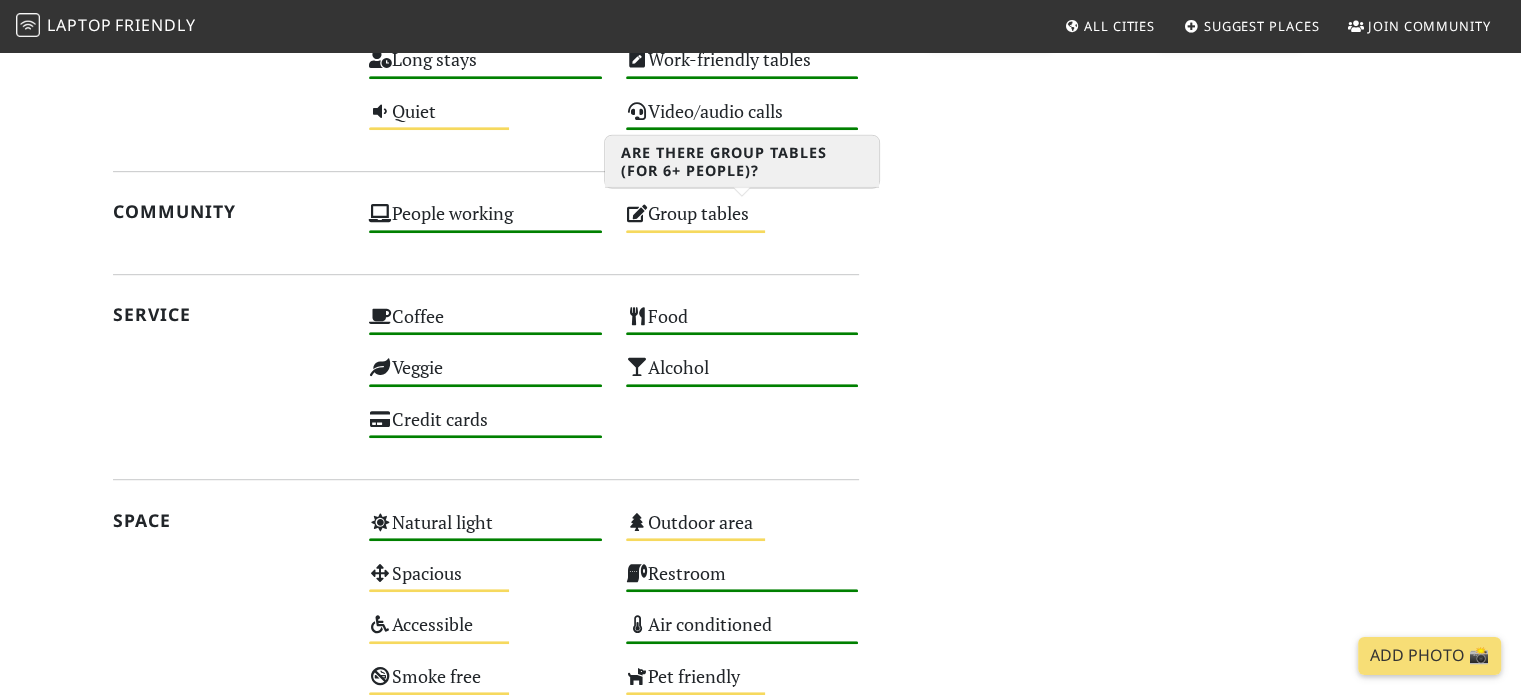 click on "Group tables
Medium" at bounding box center (742, 222) 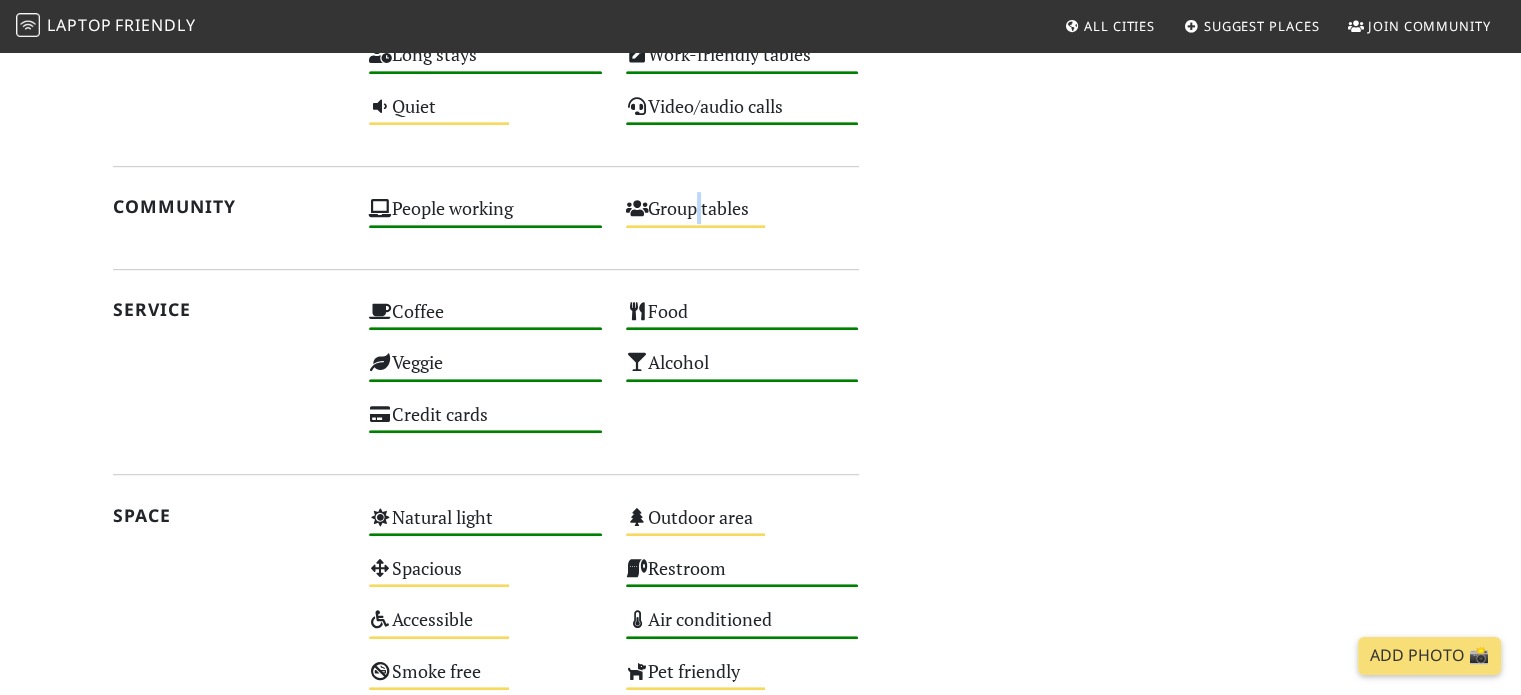 scroll, scrollTop: 1124, scrollLeft: 0, axis: vertical 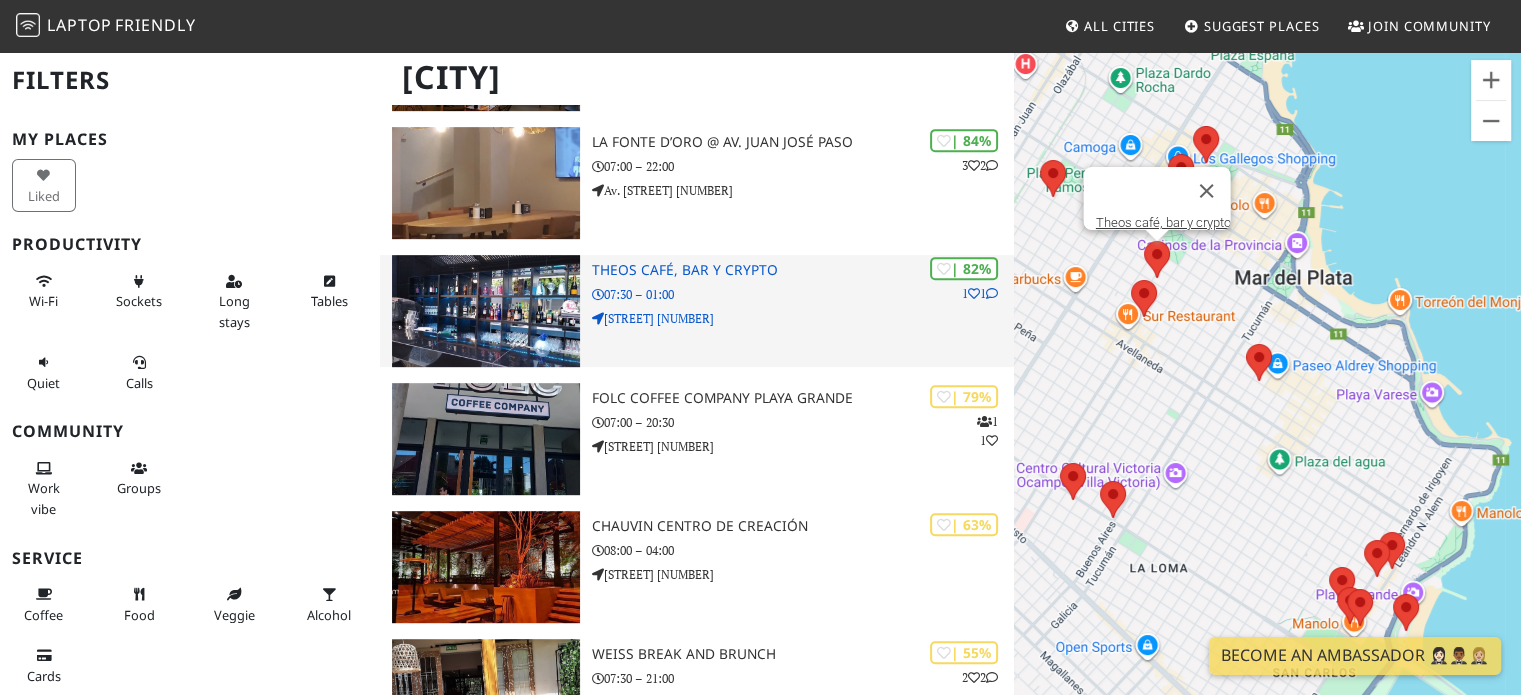 click on "| 82%
1
1
Theos café, bar y crypto
07:30 – 01:00
Bartolomé Mitre 2554" at bounding box center [803, 311] 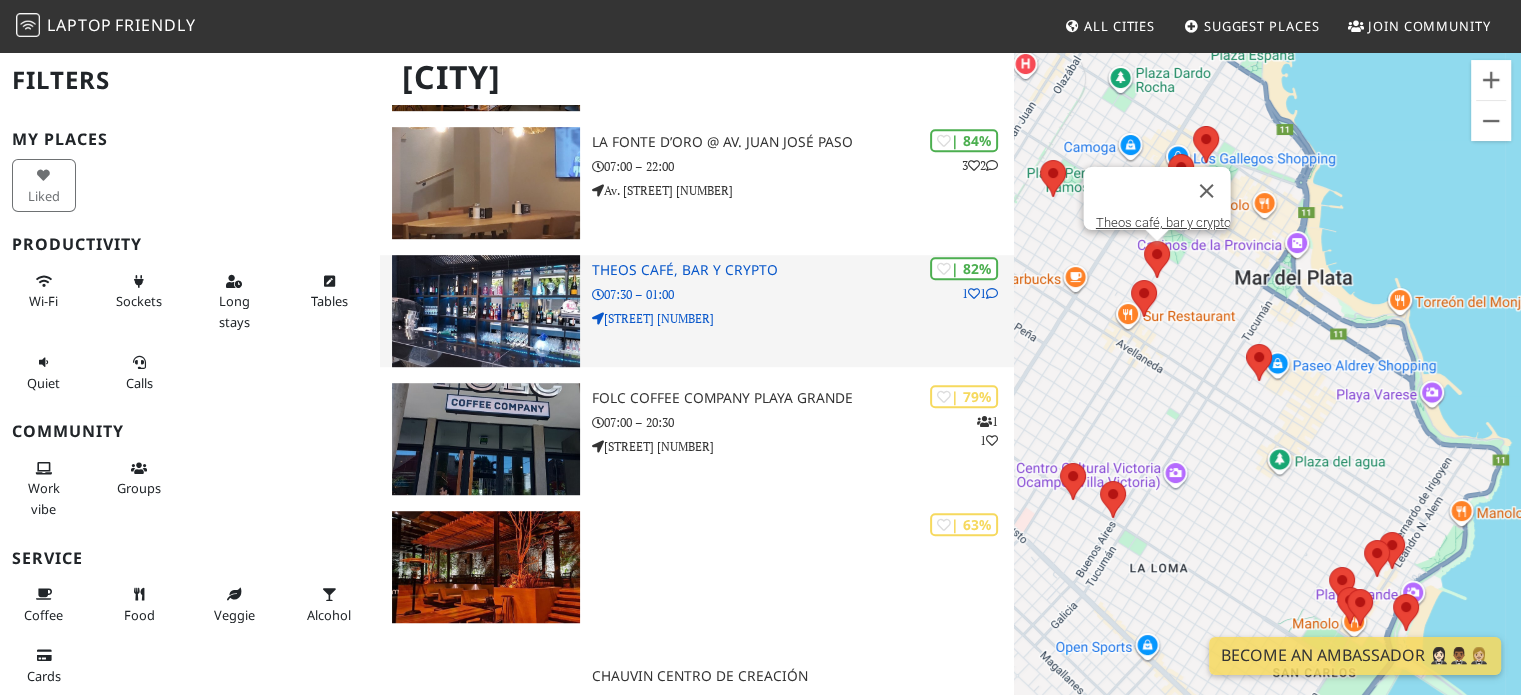 scroll, scrollTop: 1348, scrollLeft: 0, axis: vertical 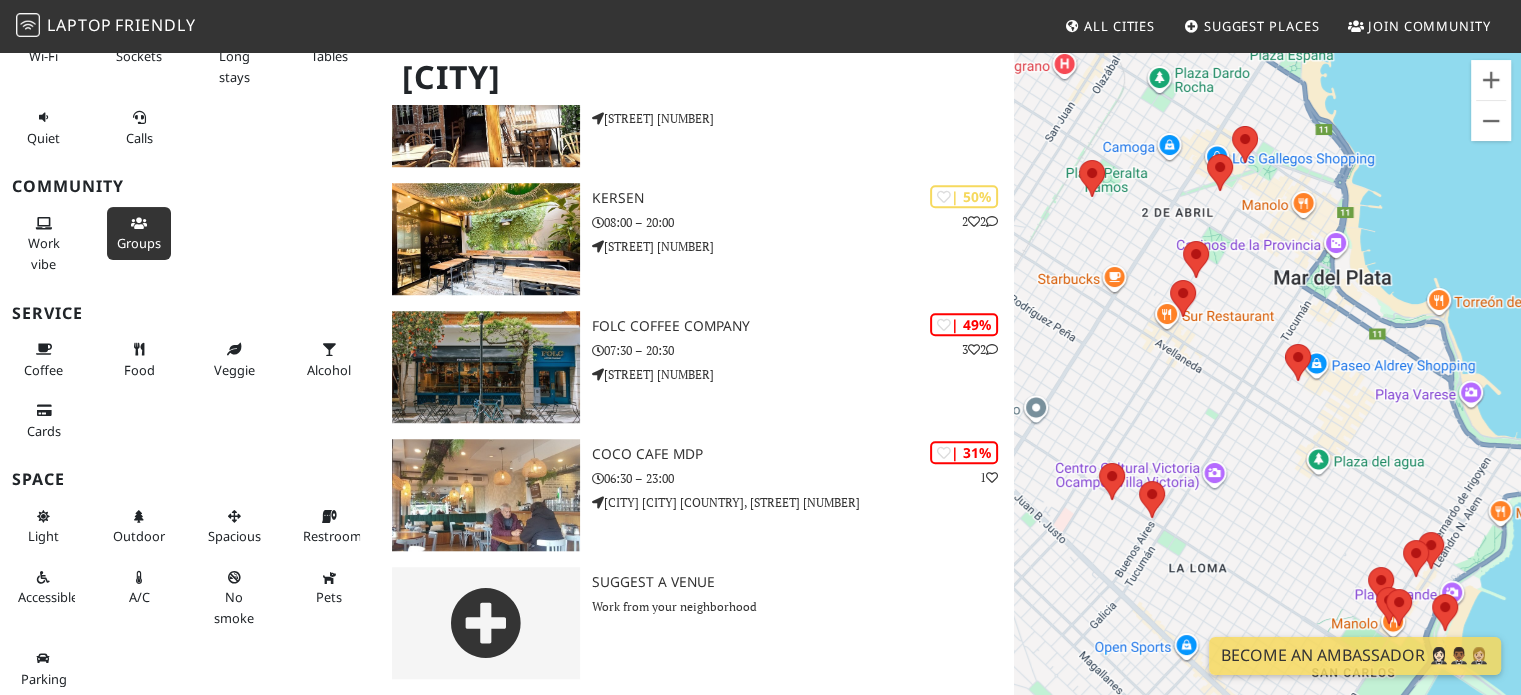 click on "Groups" at bounding box center [139, 233] 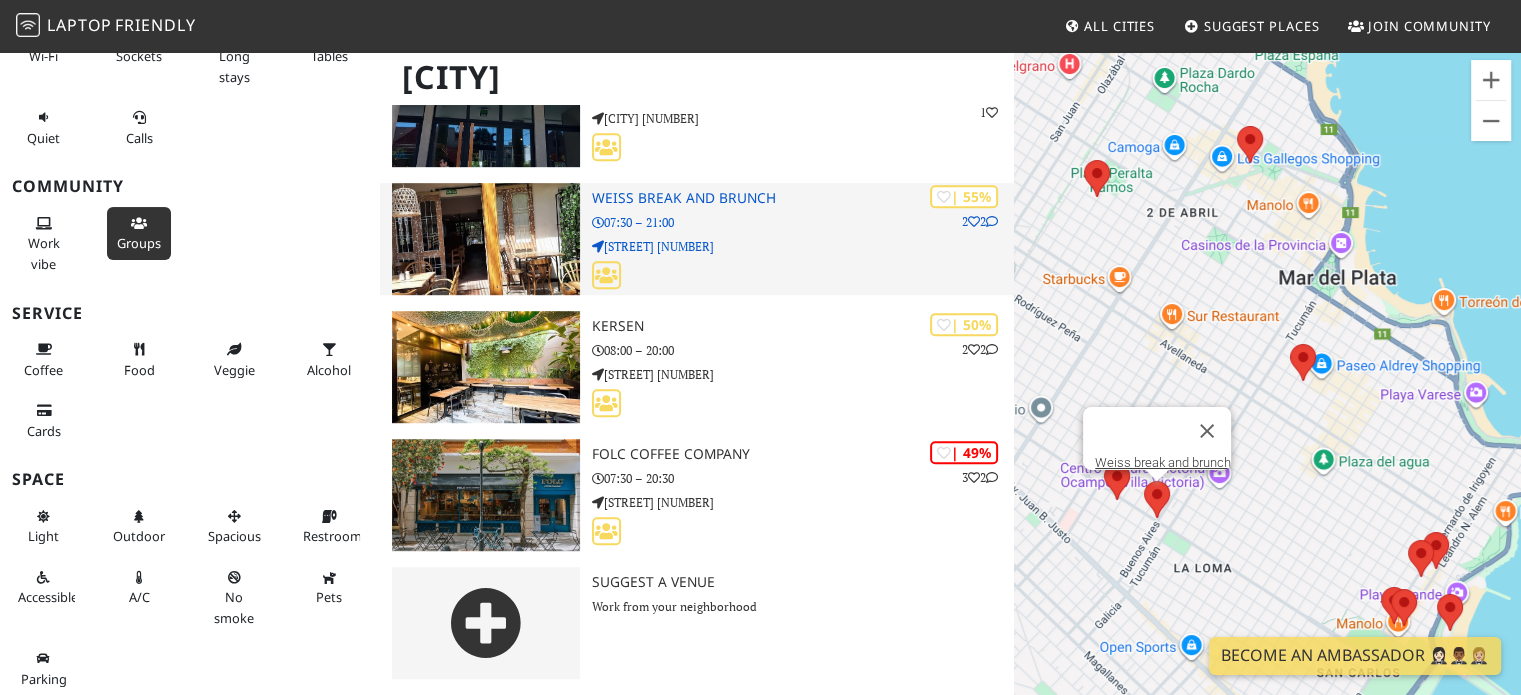 scroll, scrollTop: 1244, scrollLeft: 0, axis: vertical 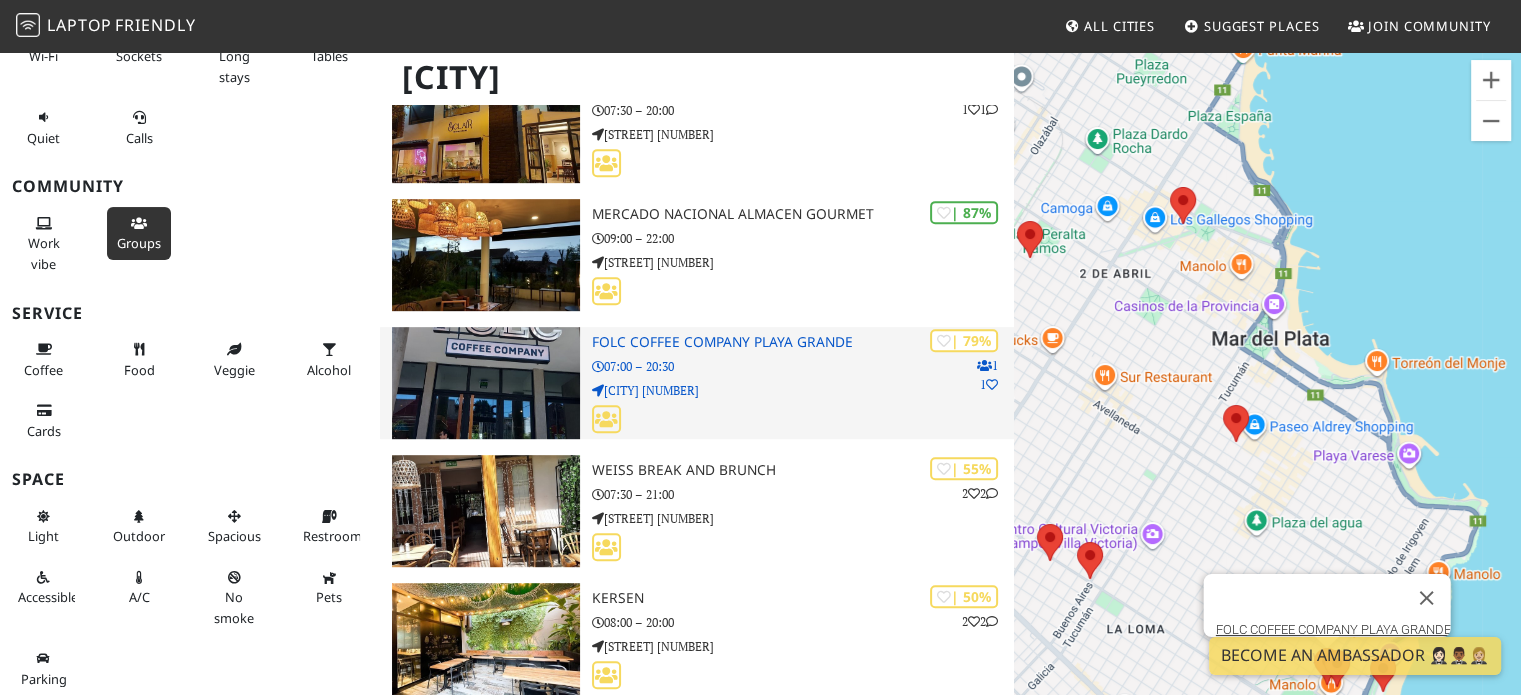 click on "07:00 – 20:30" at bounding box center (803, 366) 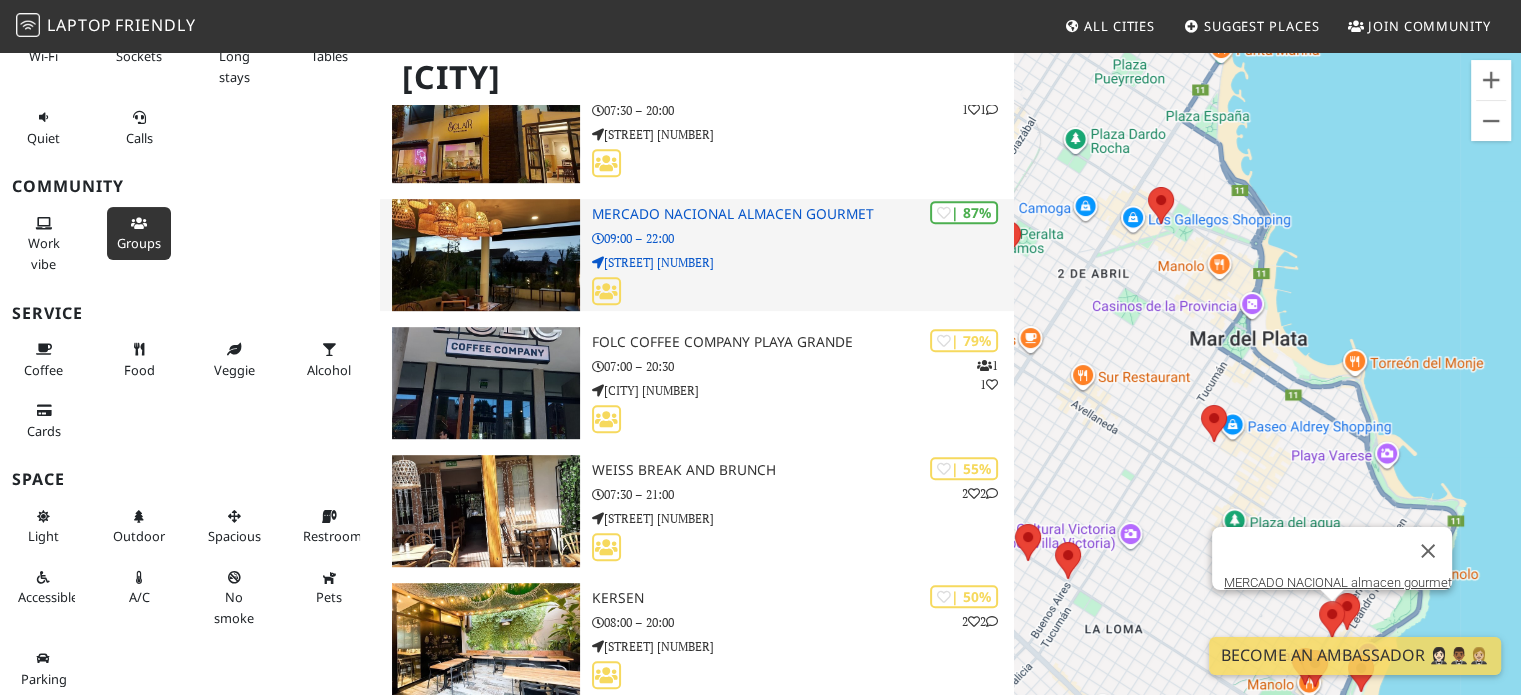 scroll, scrollTop: 844, scrollLeft: 0, axis: vertical 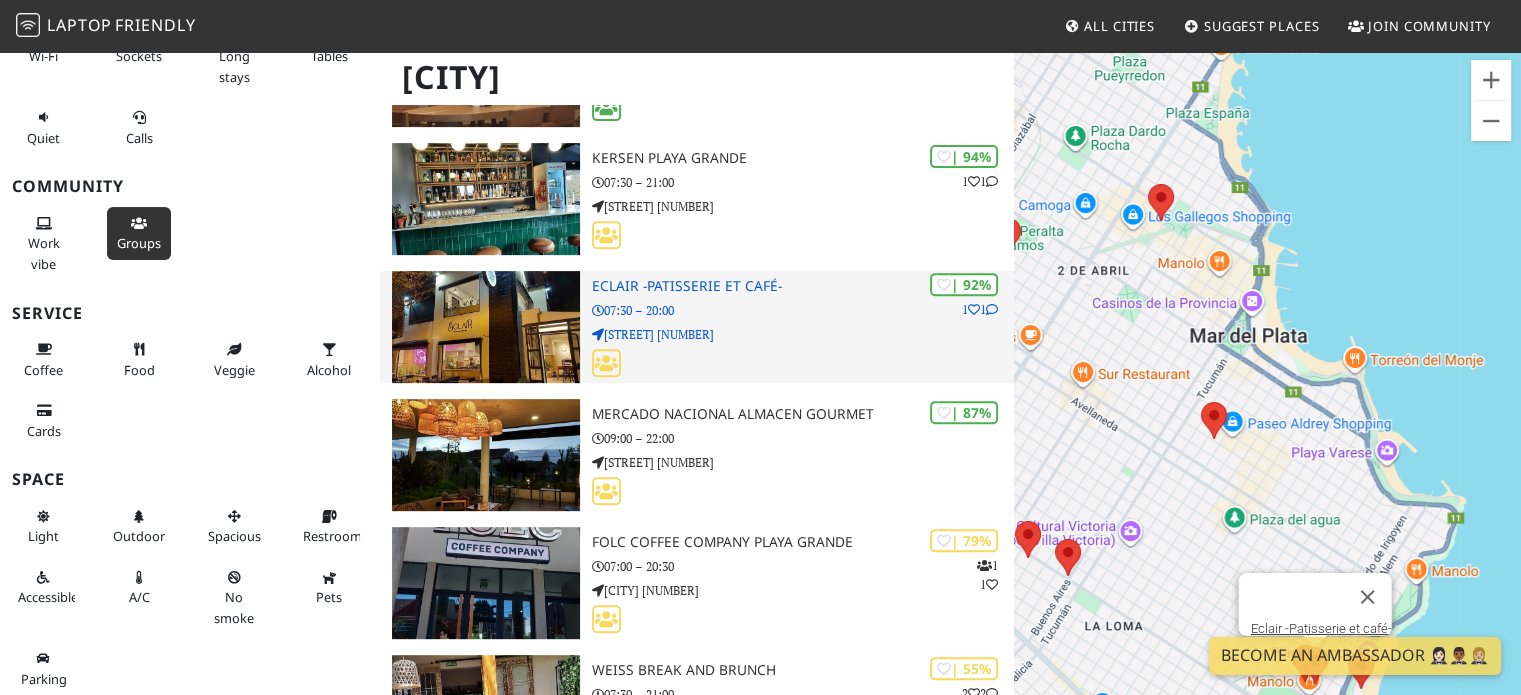 click on "Eclair -Patisserie et café-" at bounding box center [803, 286] 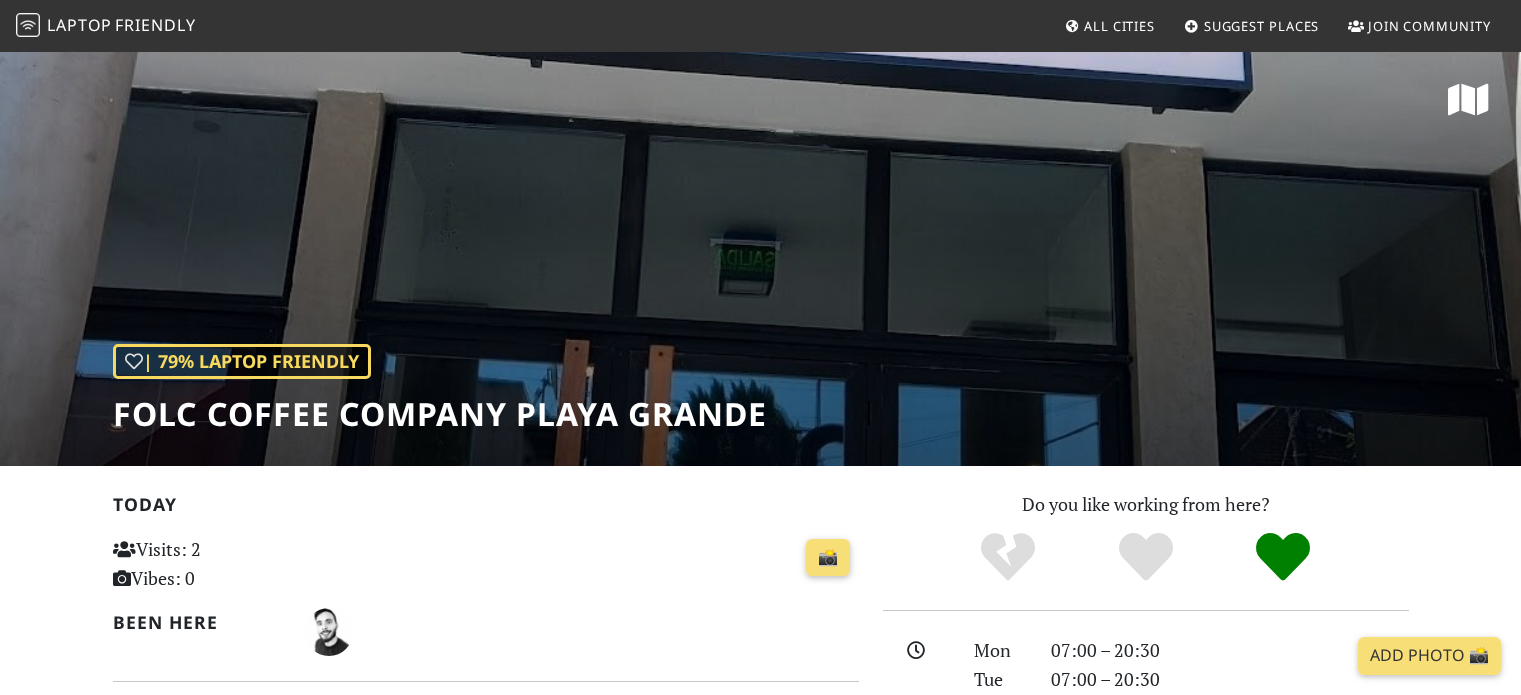 scroll, scrollTop: 0, scrollLeft: 0, axis: both 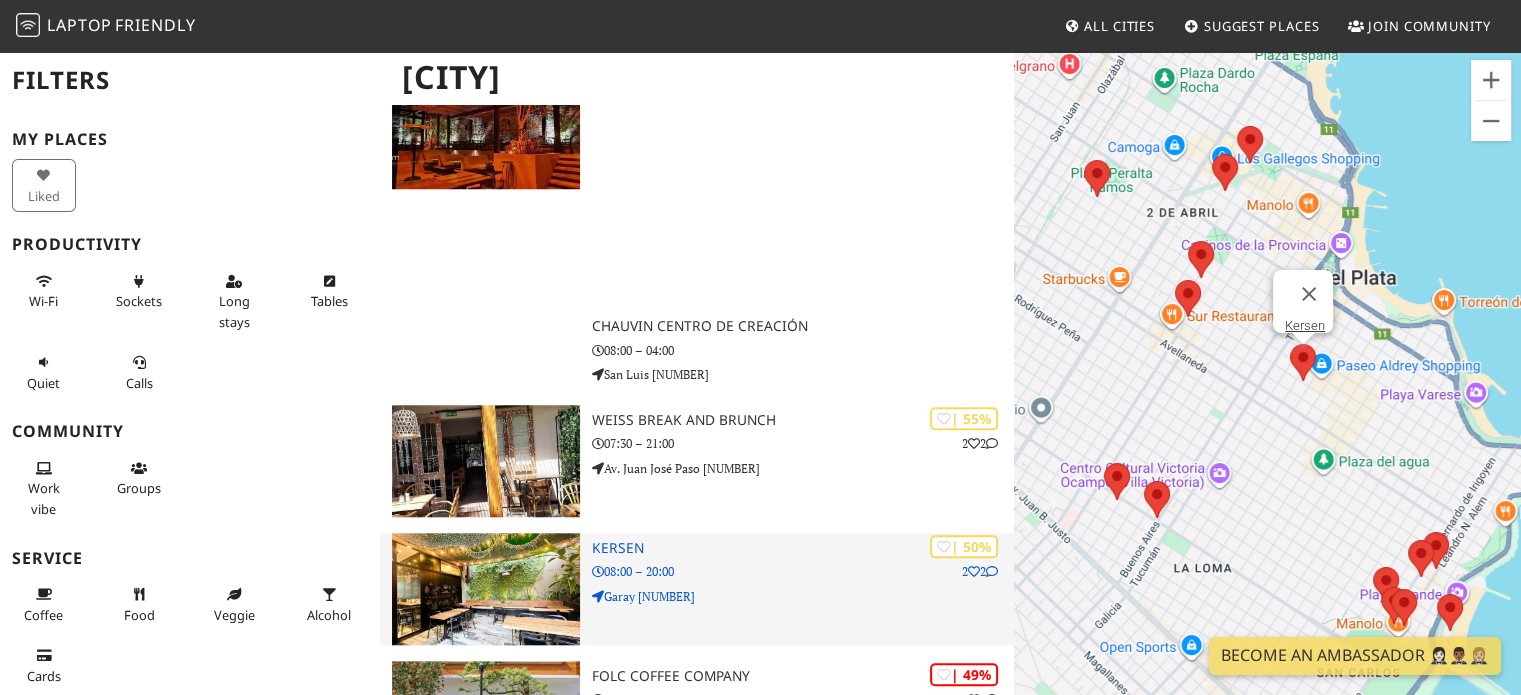 click on "Kersen" at bounding box center [803, 548] 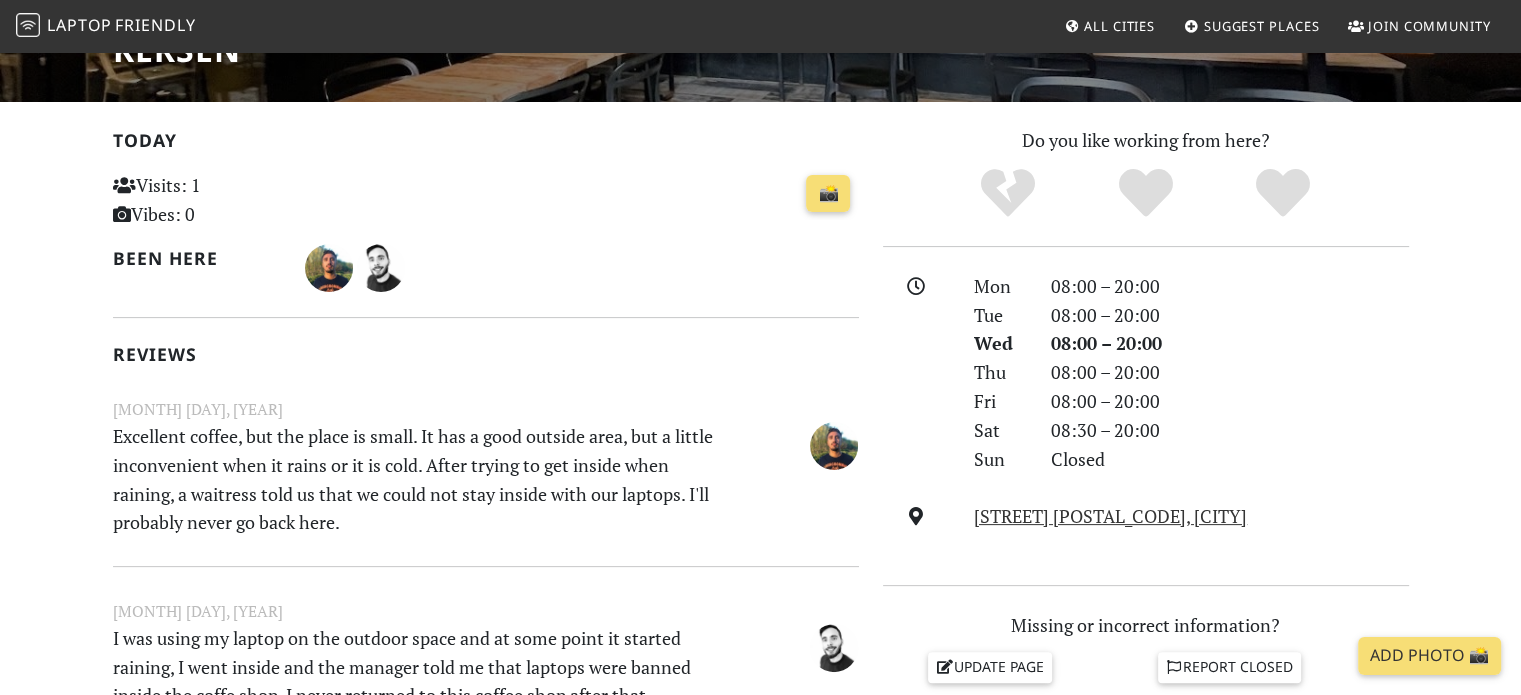 scroll, scrollTop: 400, scrollLeft: 0, axis: vertical 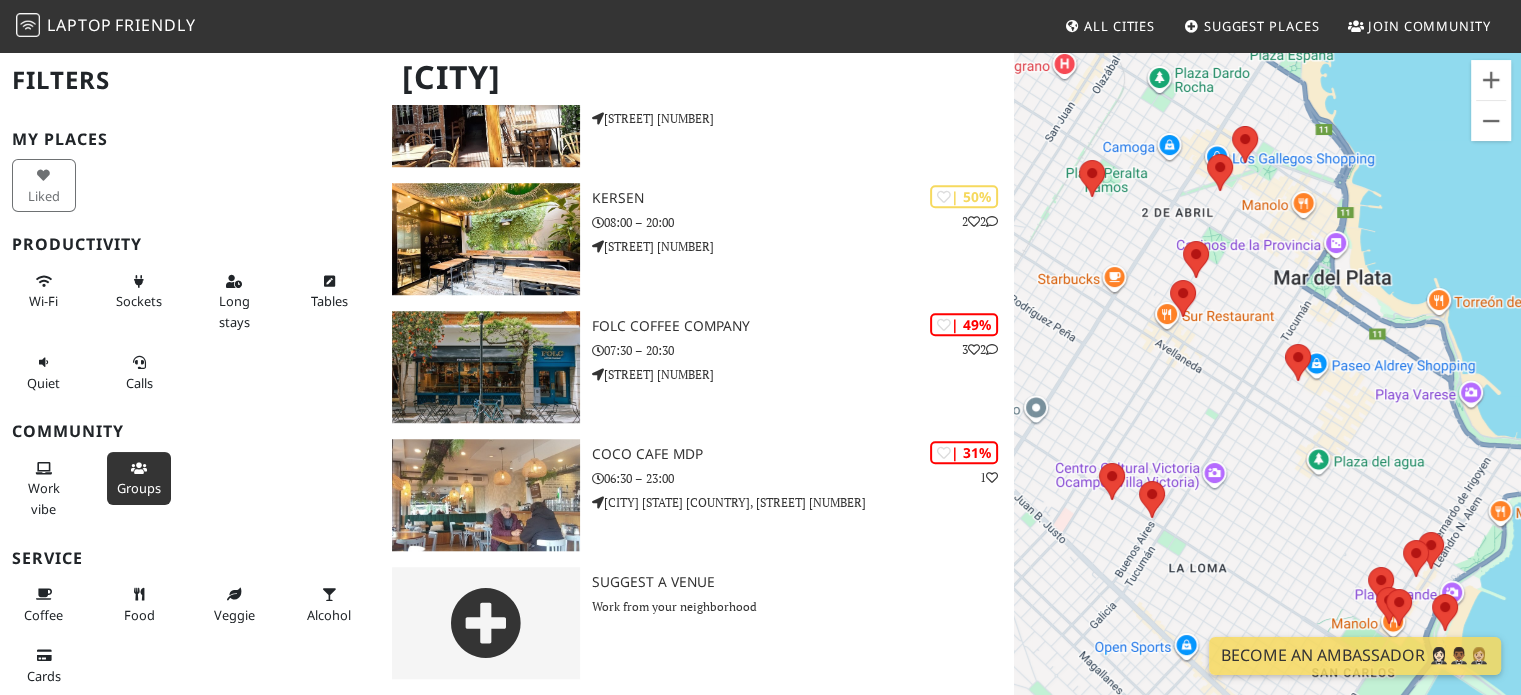 click on "Groups" at bounding box center [139, 478] 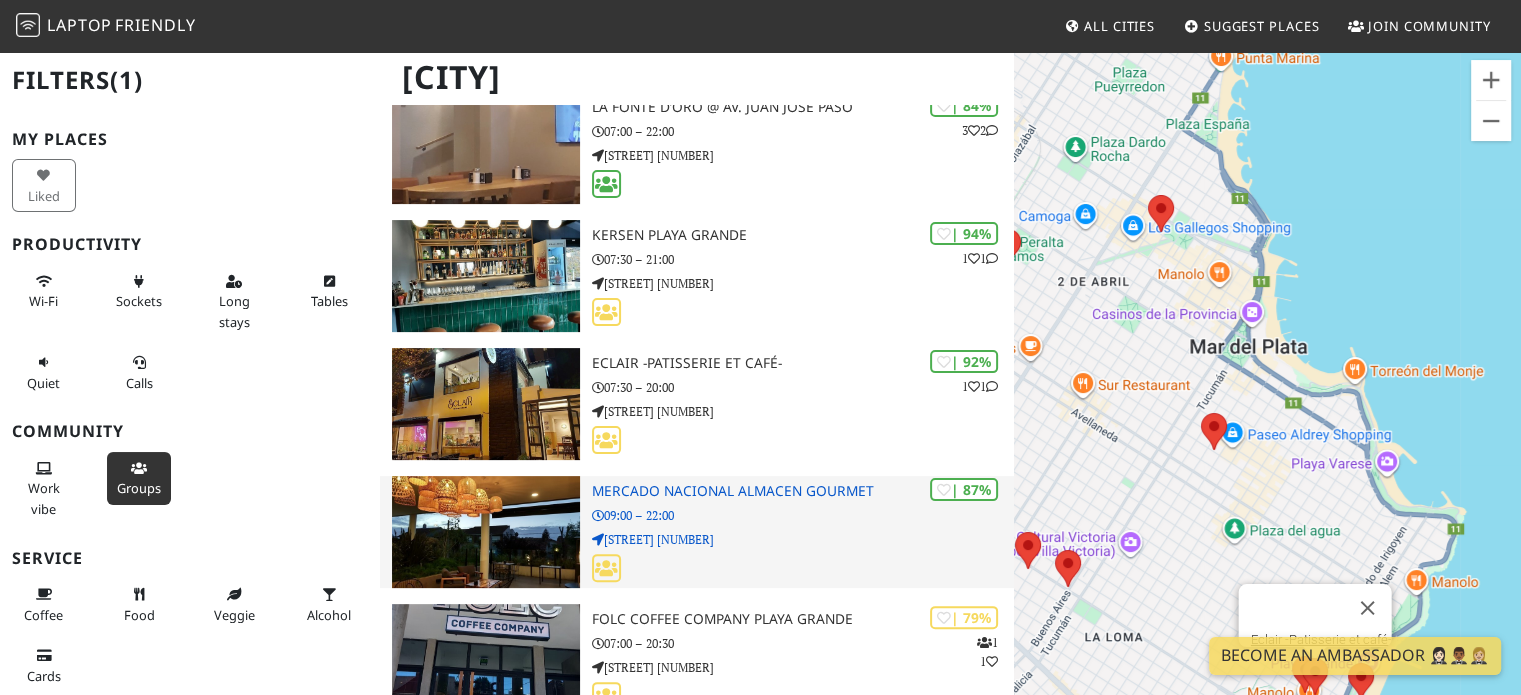 scroll, scrollTop: 210, scrollLeft: 0, axis: vertical 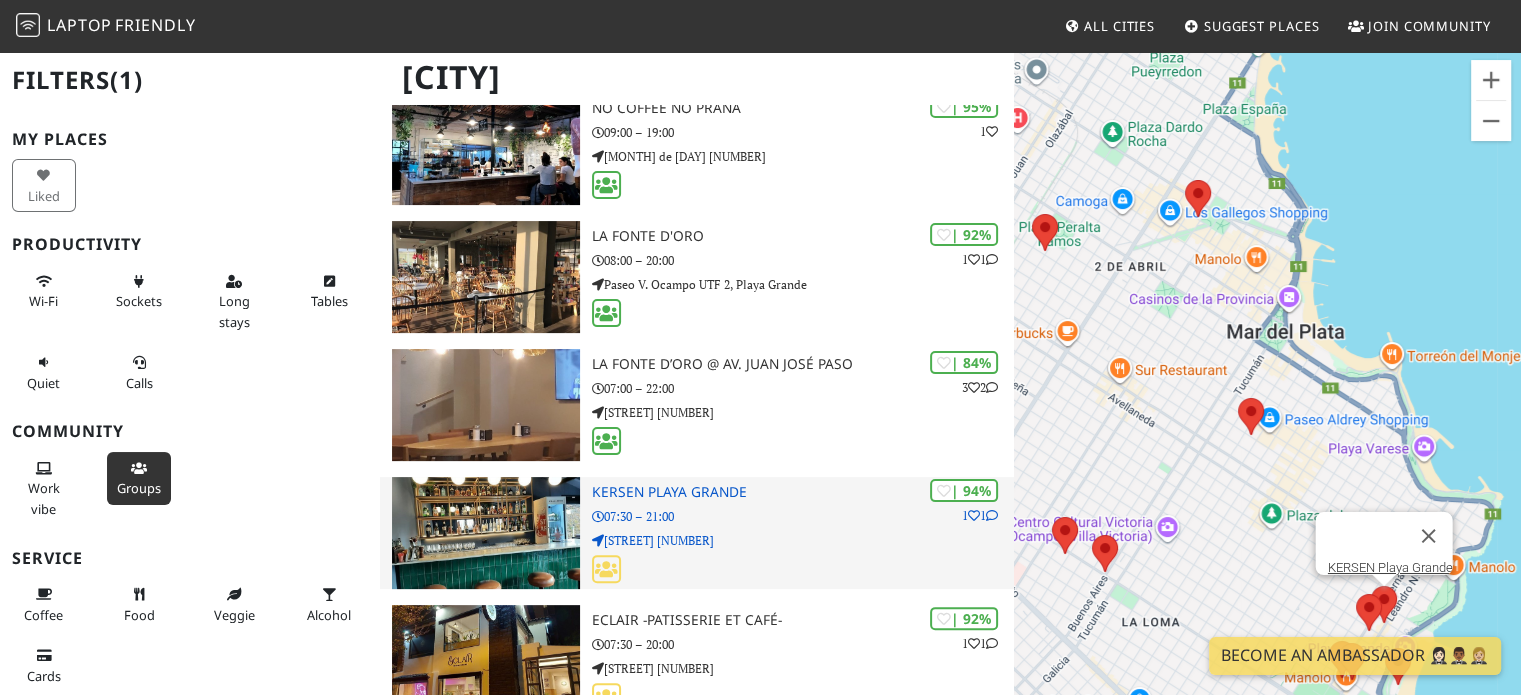 click on "07:30 – 21:00" at bounding box center [803, 516] 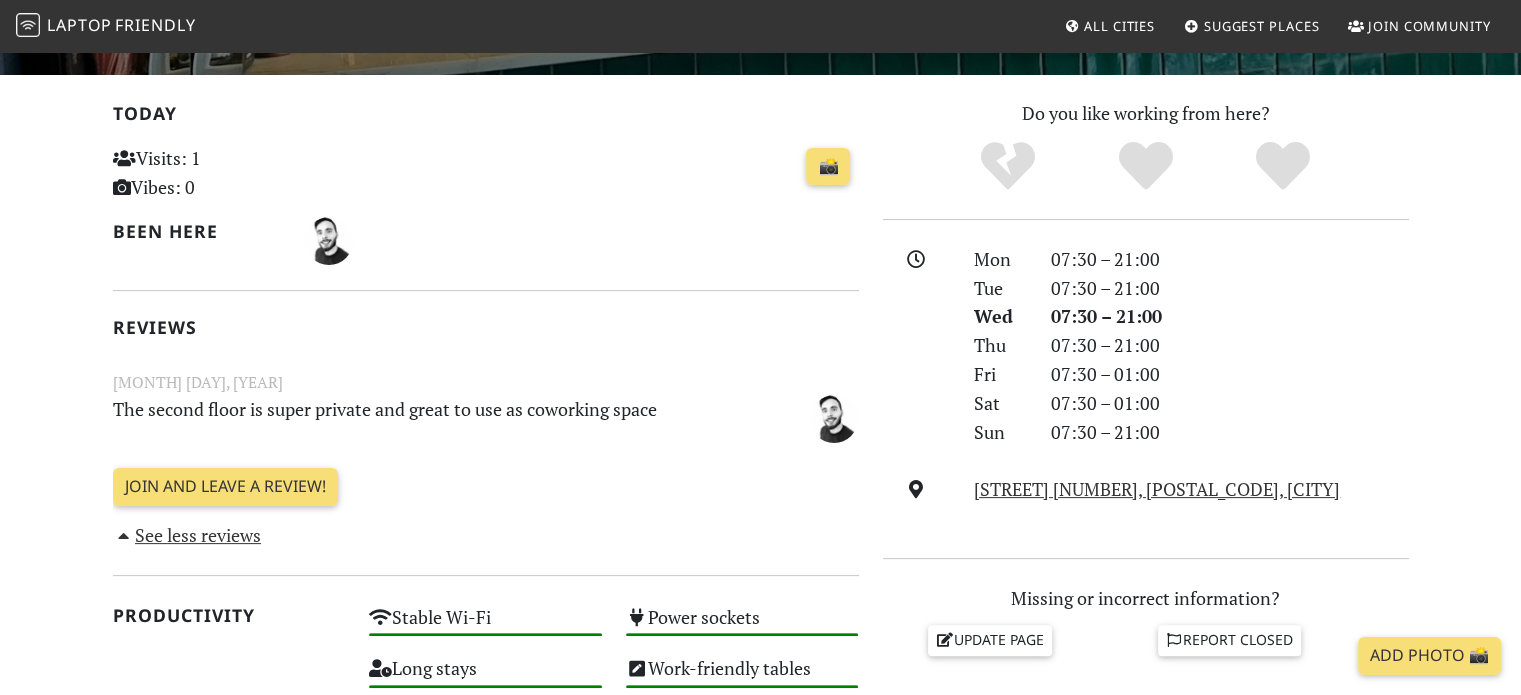 scroll, scrollTop: 500, scrollLeft: 0, axis: vertical 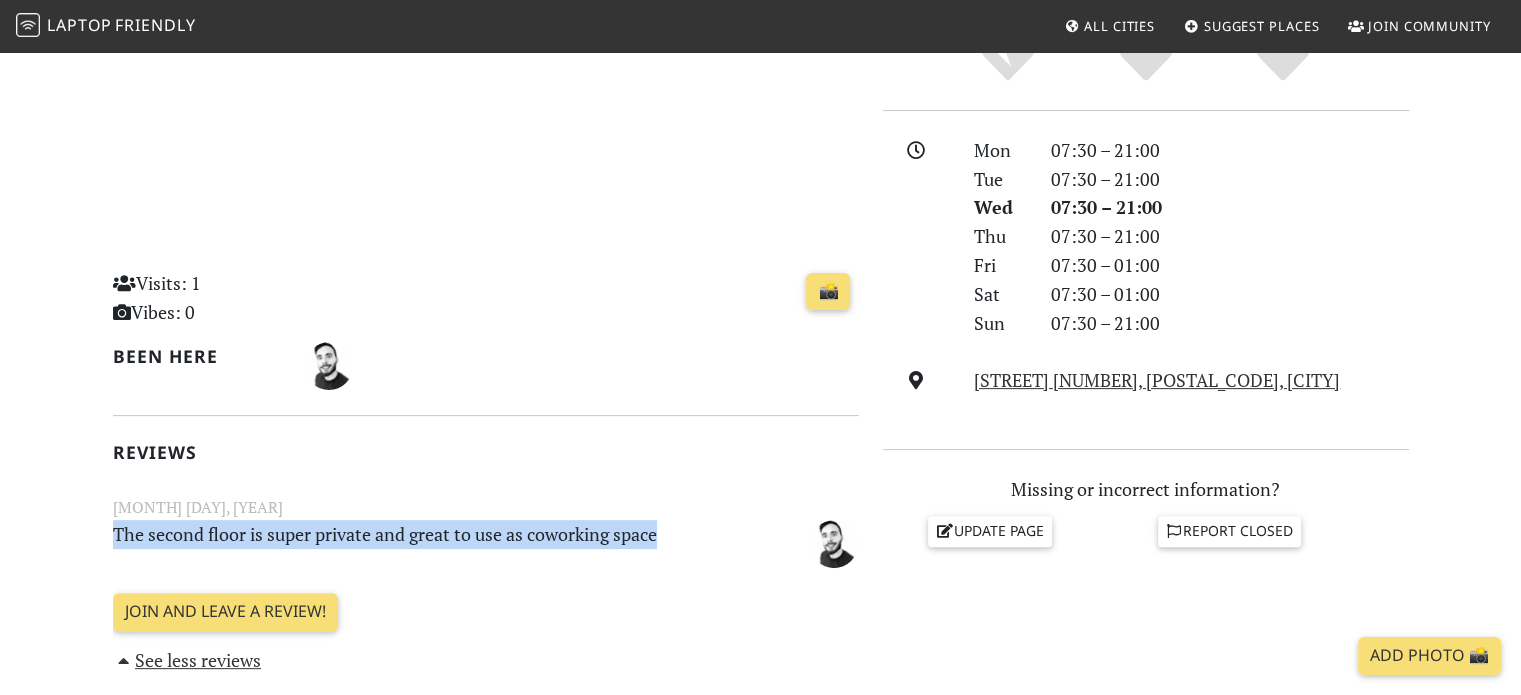 drag, startPoint x: 116, startPoint y: 530, endPoint x: 681, endPoint y: 537, distance: 565.04333 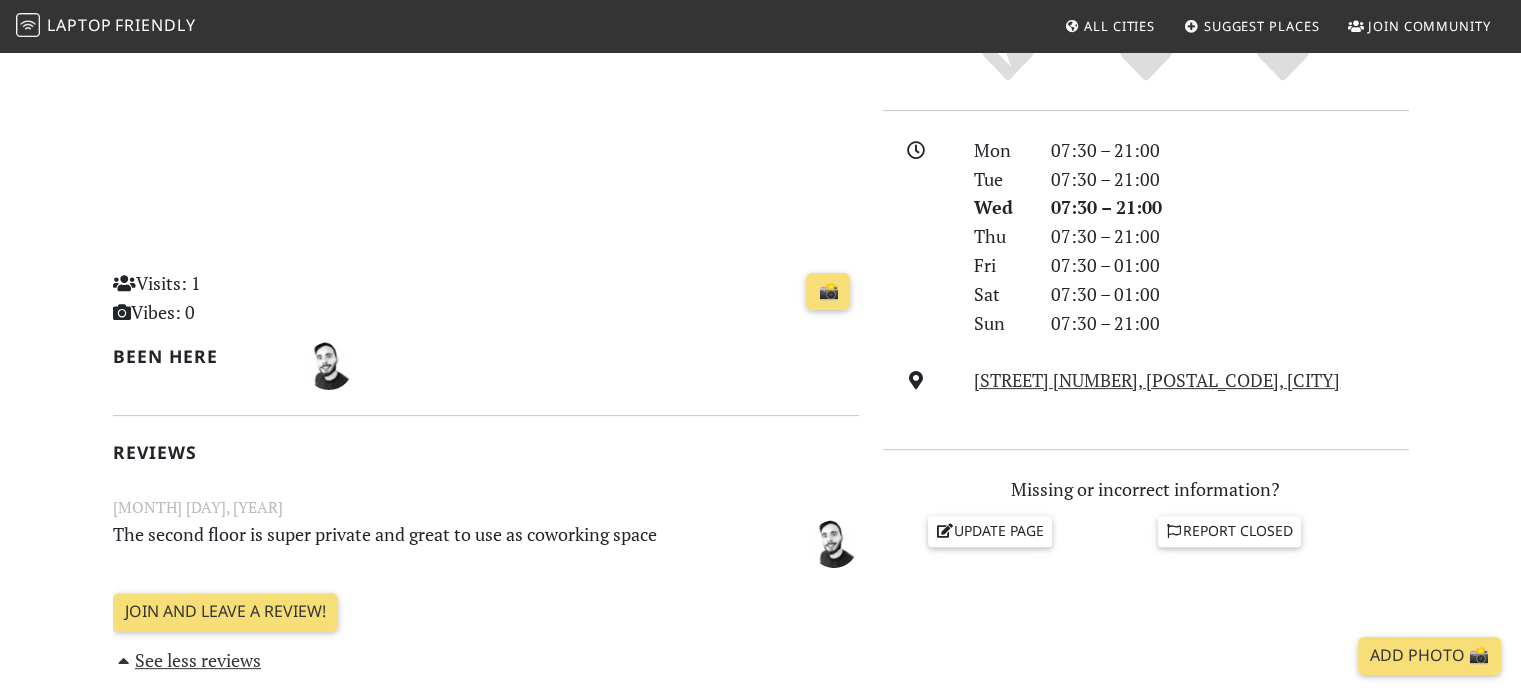 click on "Today
Visits:
1
Vibes:
0
📸
Been here
Reviews
[MONTH] [DAY], [YEAR]
The second floor is super private and great to use as coworking space
See all reviews
Join and leave a review!
See less reviews" at bounding box center (486, 332) 